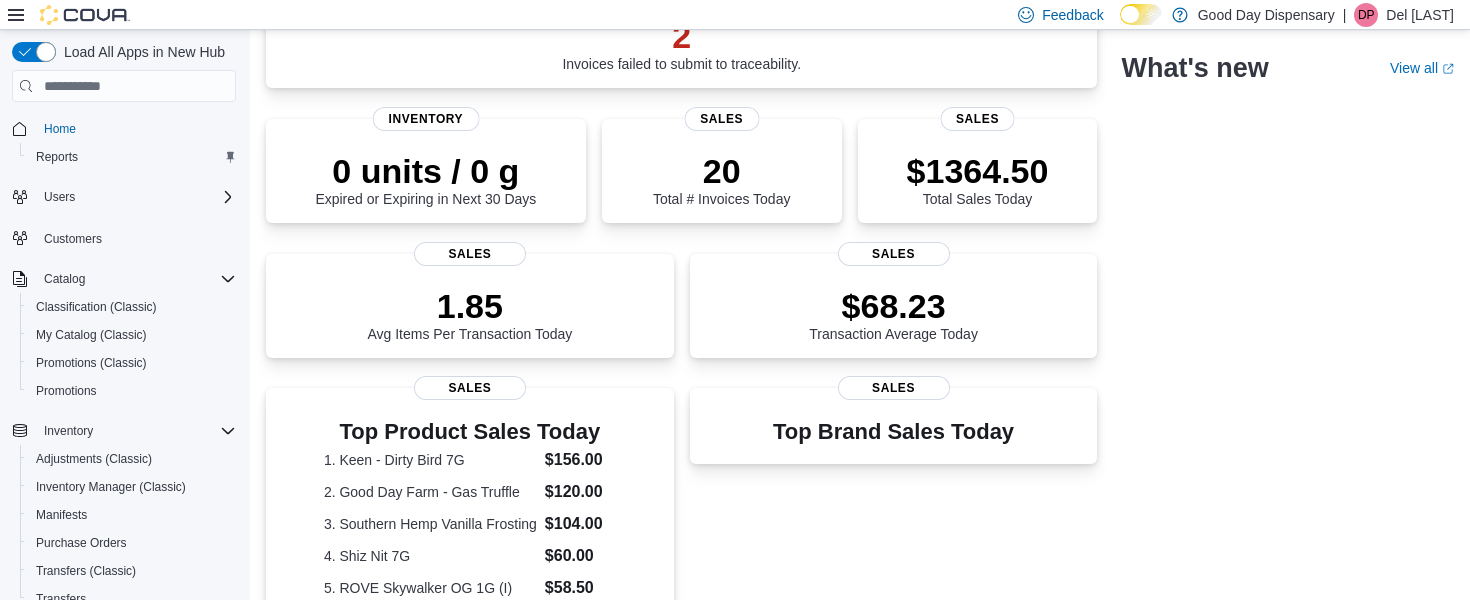 scroll, scrollTop: 204, scrollLeft: 0, axis: vertical 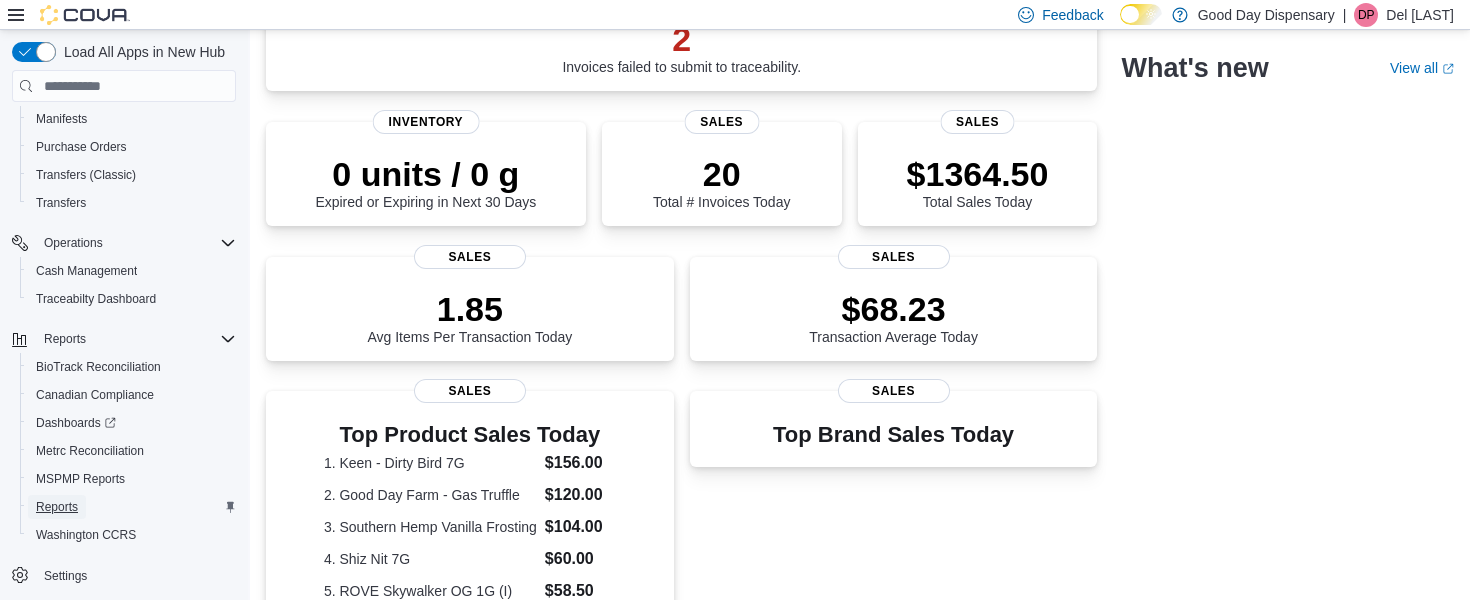 click on "Reports" at bounding box center (57, 507) 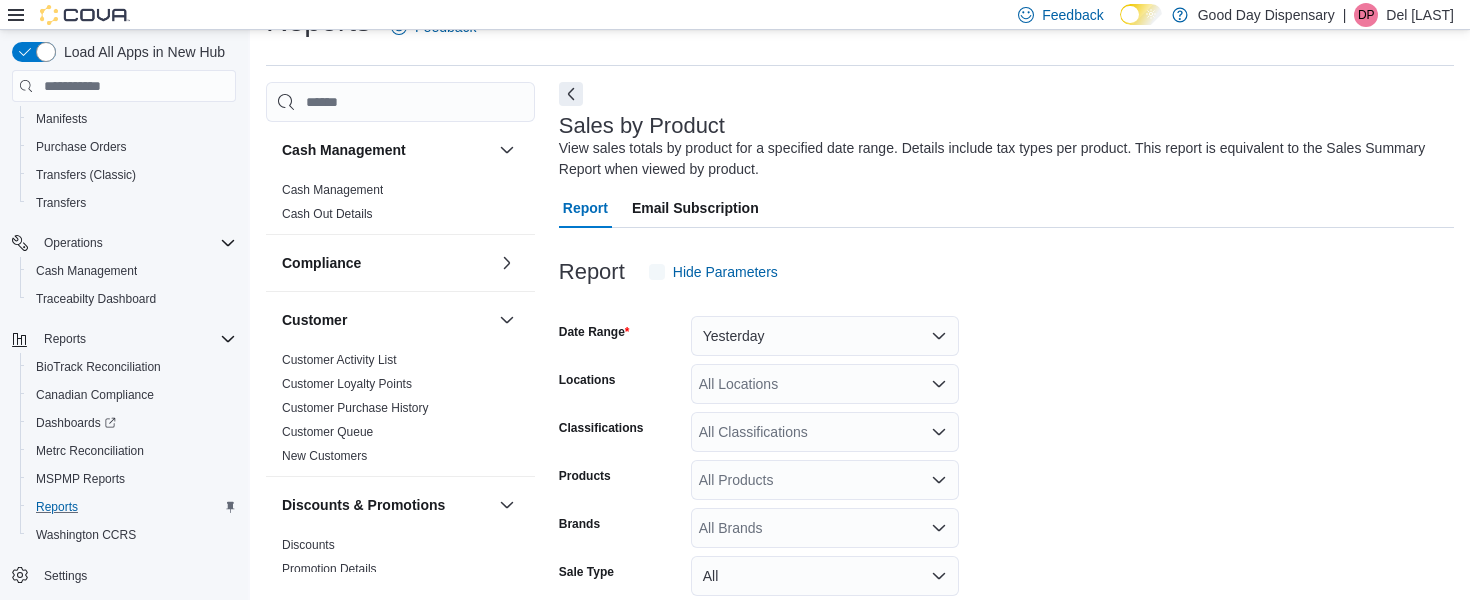 scroll, scrollTop: 67, scrollLeft: 0, axis: vertical 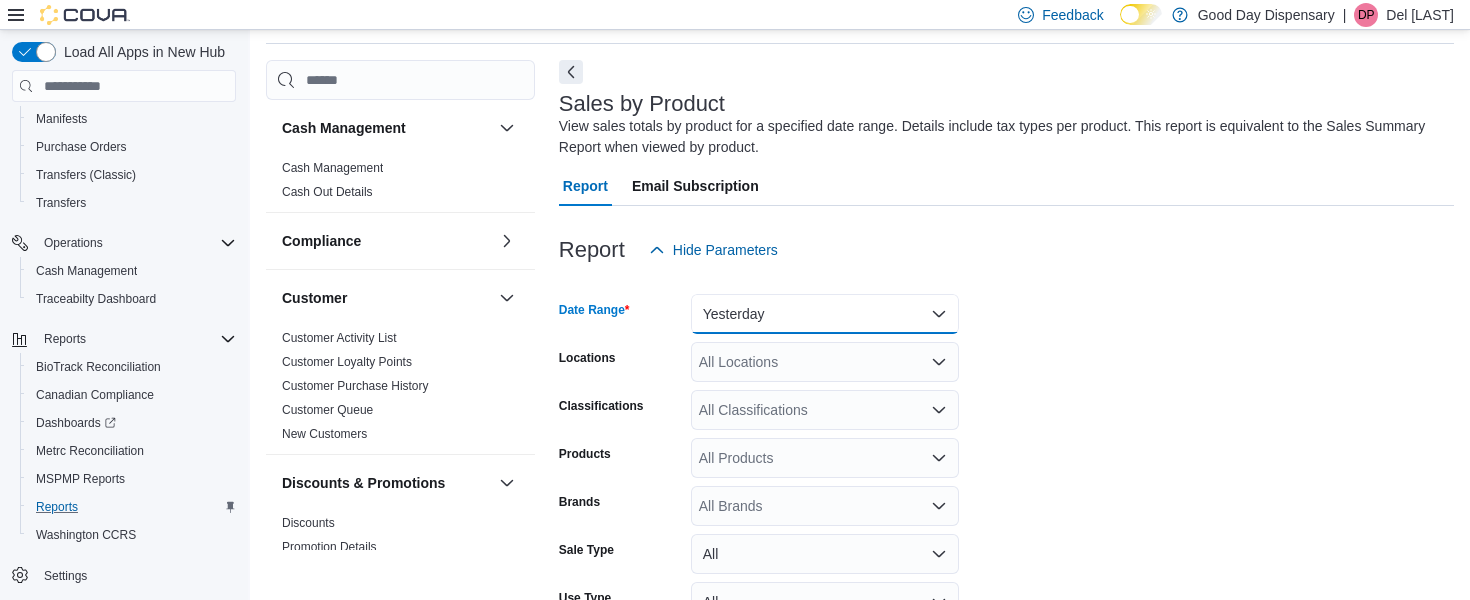 click on "Yesterday" at bounding box center (825, 314) 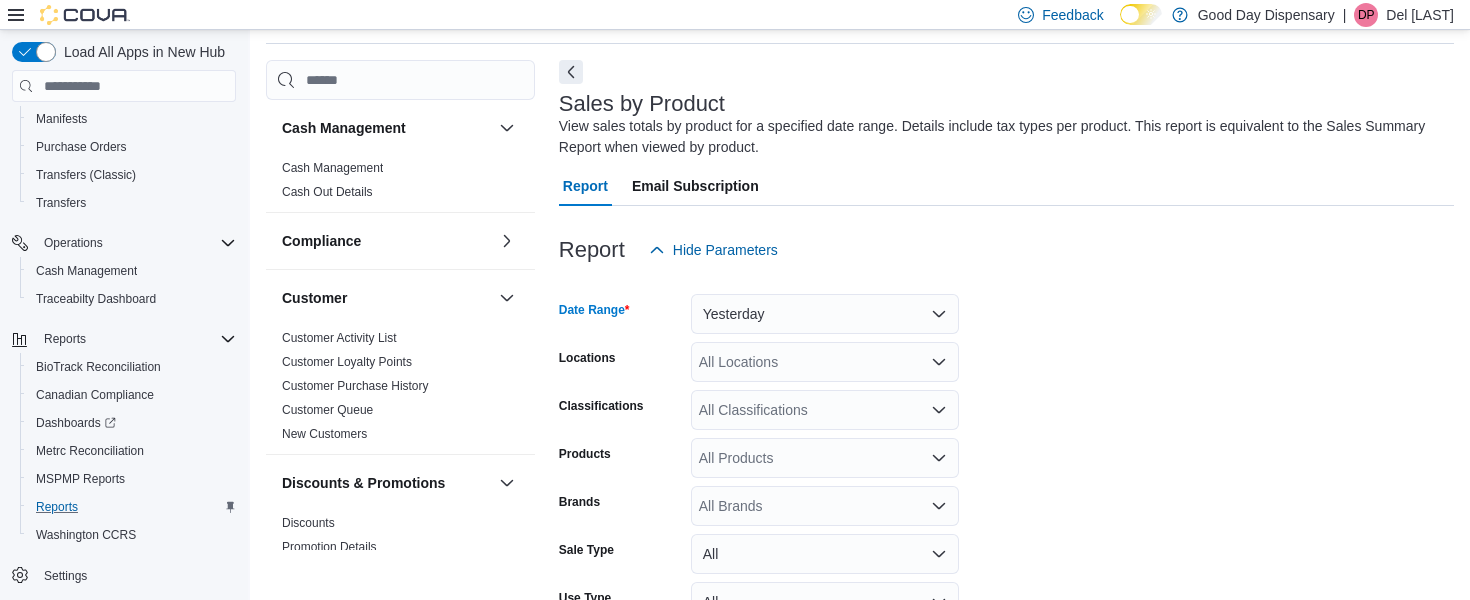 scroll, scrollTop: 61, scrollLeft: 0, axis: vertical 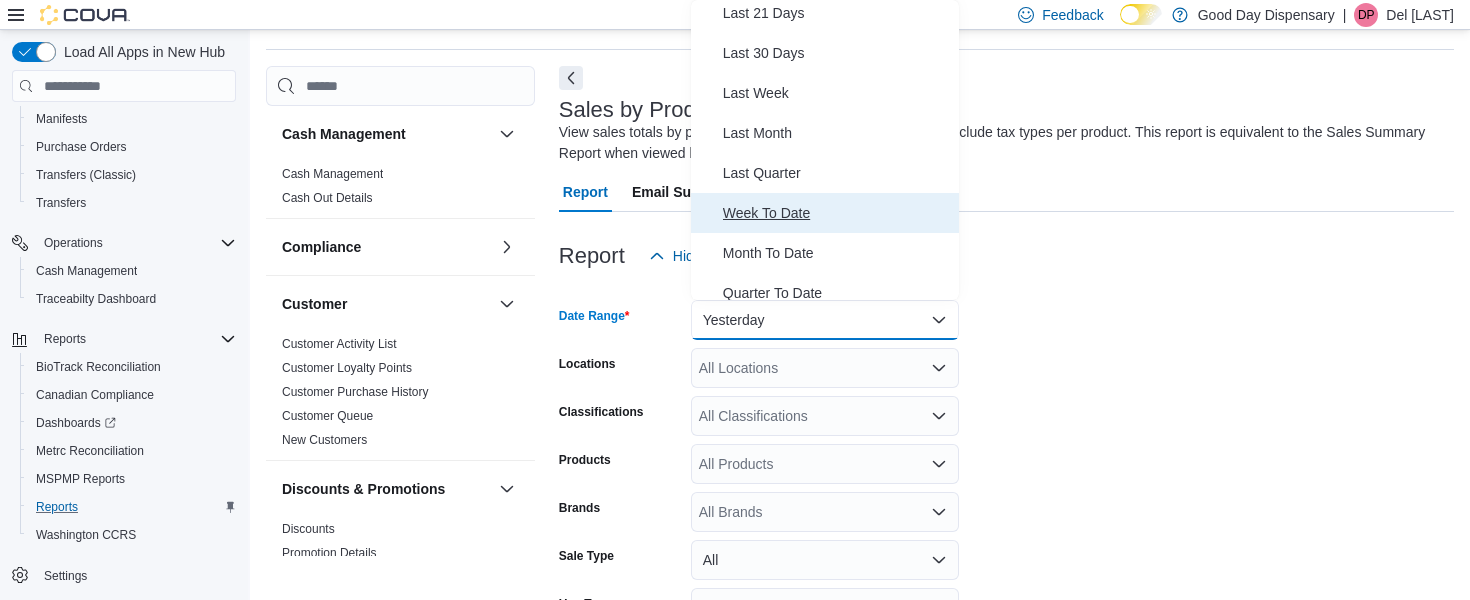 click on "Week To Date" at bounding box center (837, 213) 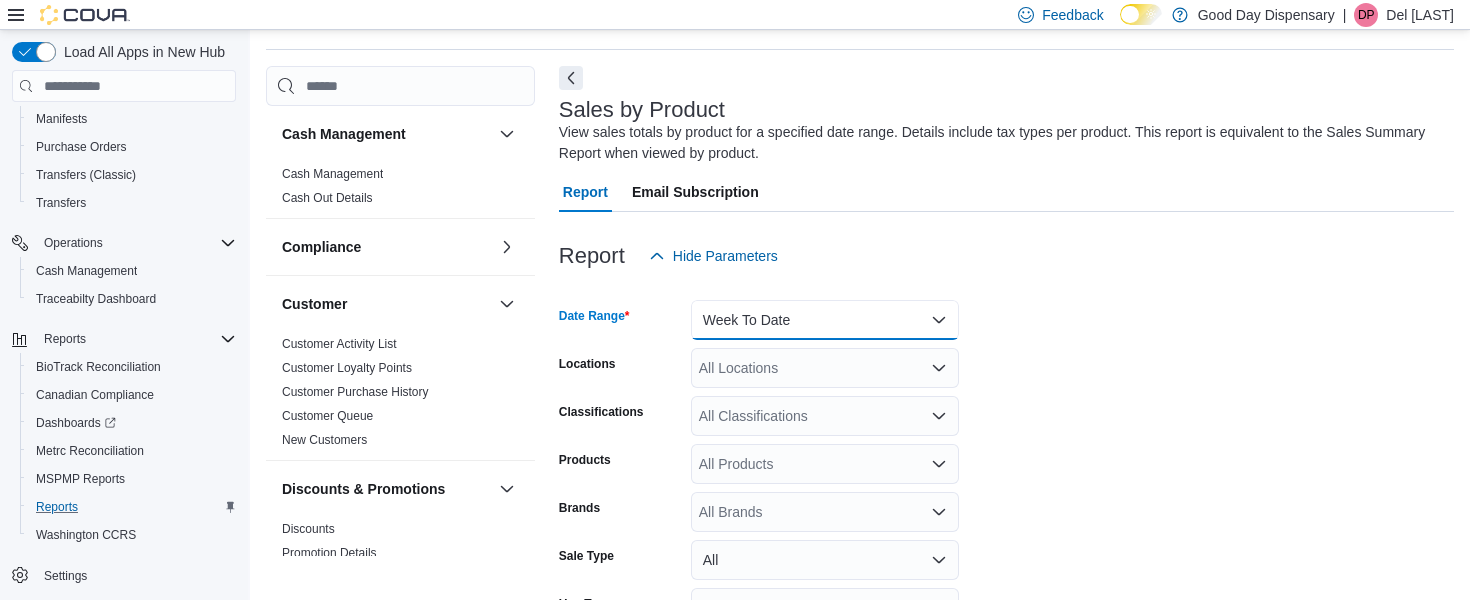 scroll, scrollTop: 233, scrollLeft: 0, axis: vertical 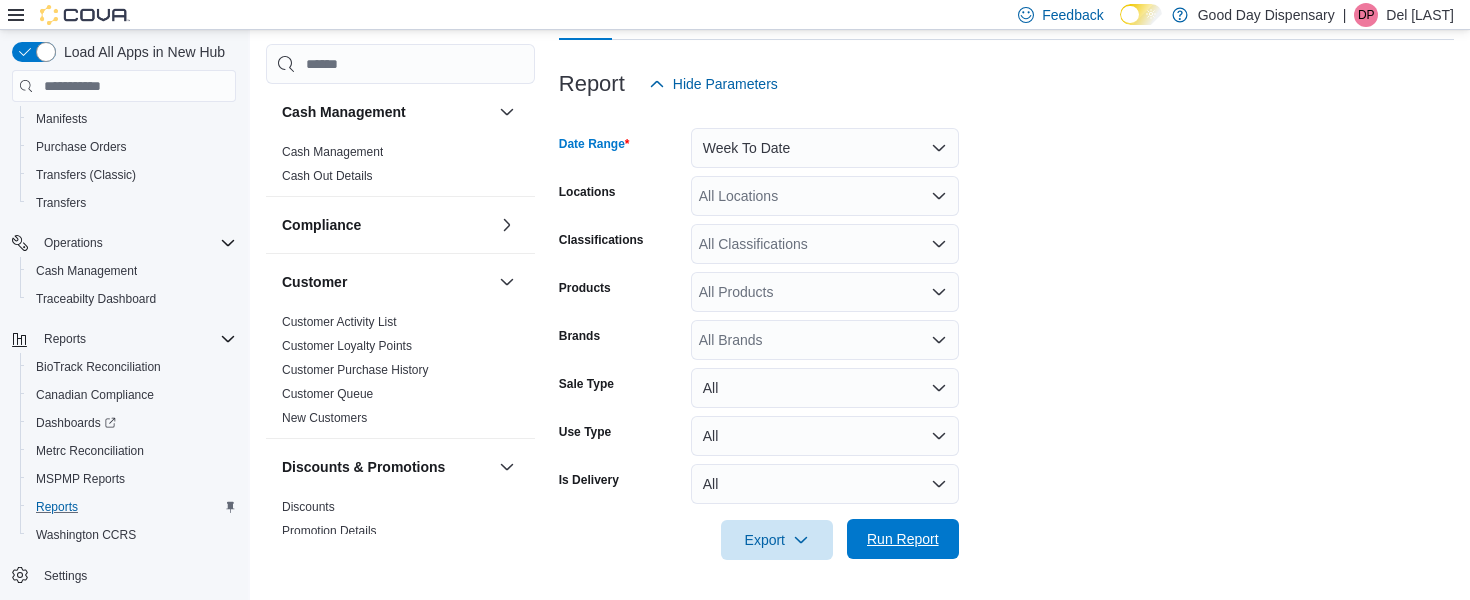 click on "Run Report" at bounding box center [903, 539] 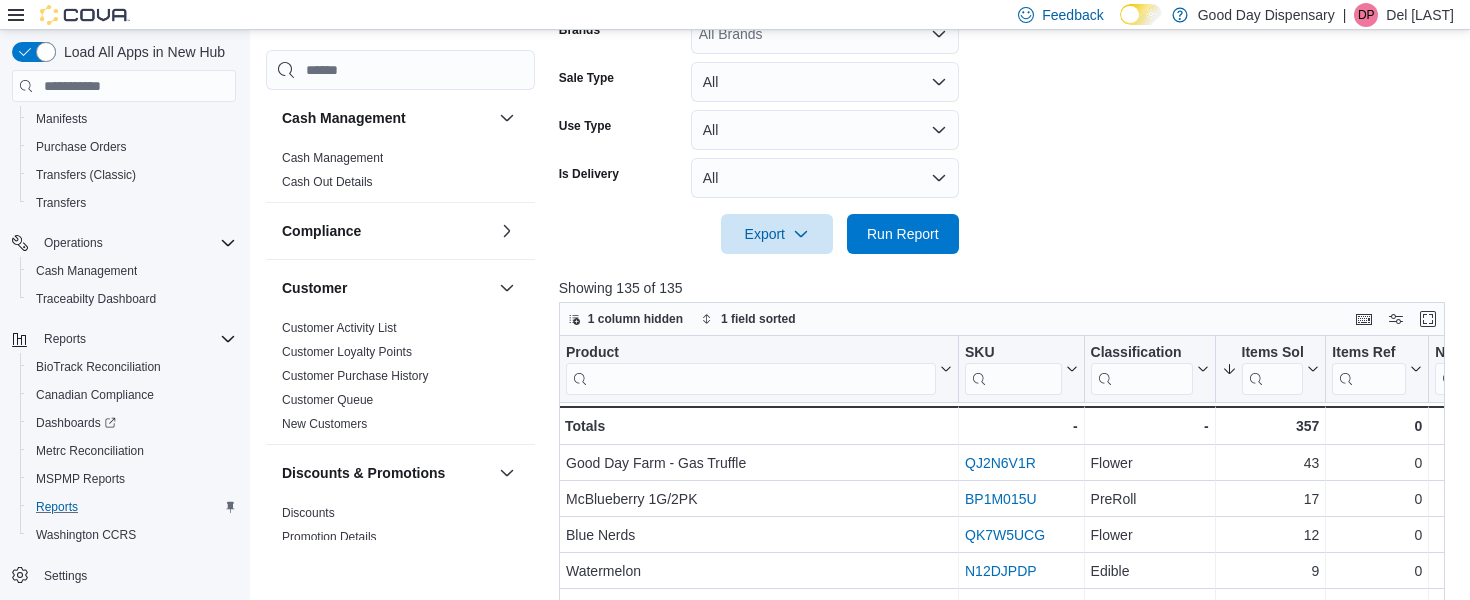 scroll, scrollTop: 541, scrollLeft: 0, axis: vertical 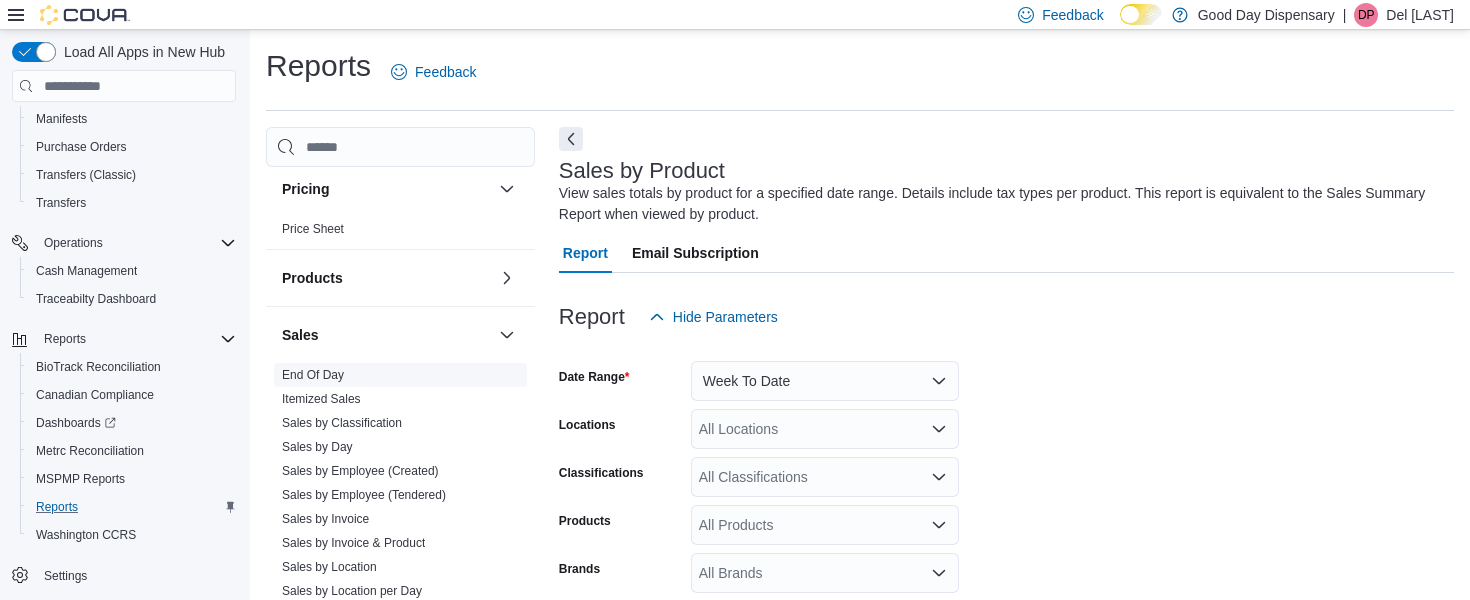 click on "End Of Day" at bounding box center [313, 375] 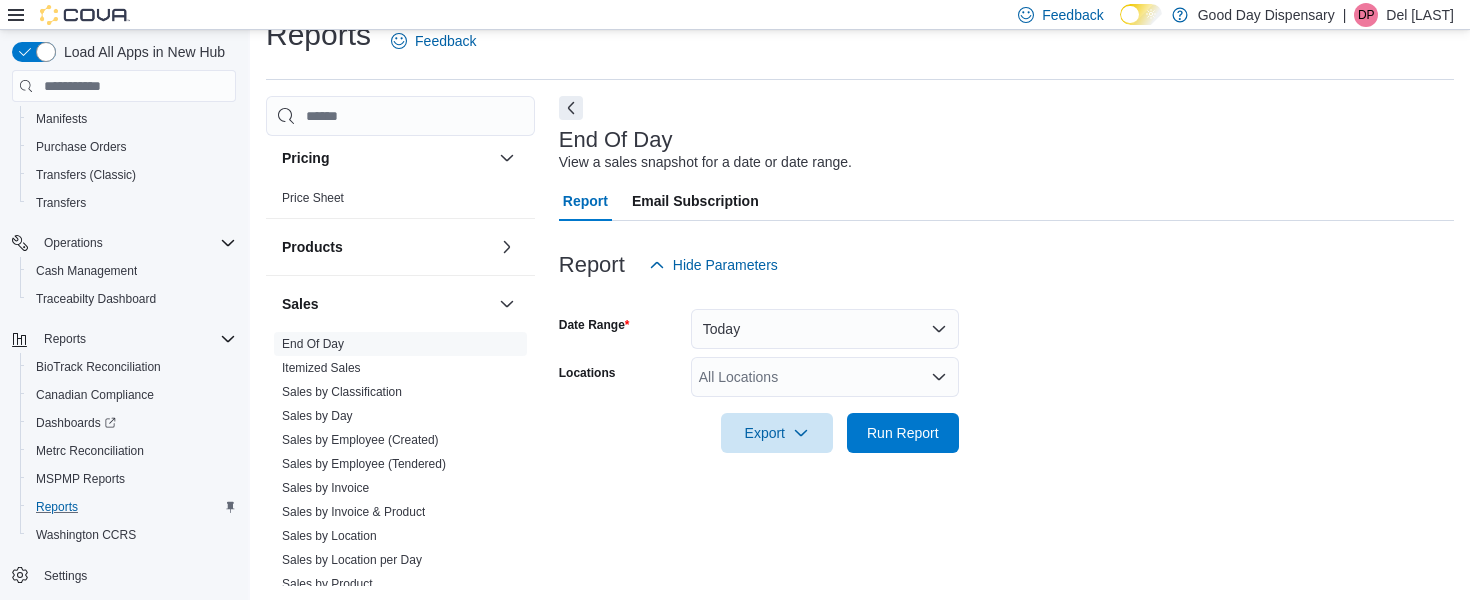 scroll, scrollTop: 33, scrollLeft: 0, axis: vertical 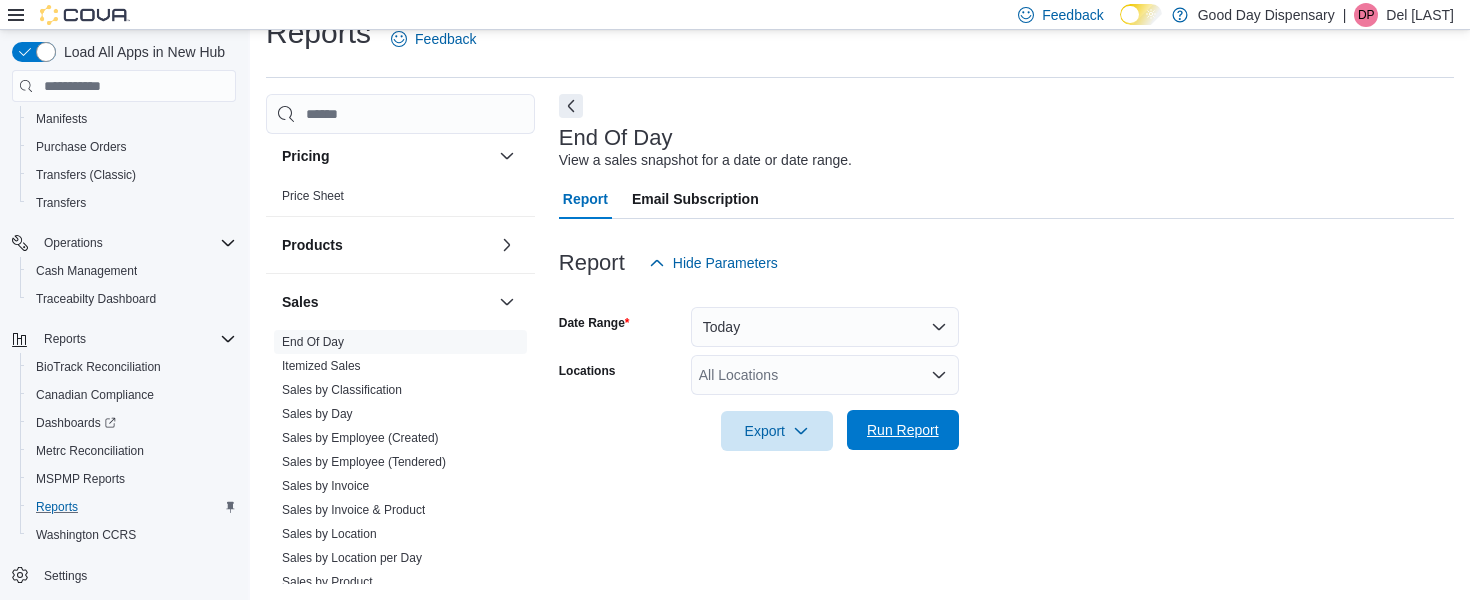 click on "Run Report" at bounding box center (903, 430) 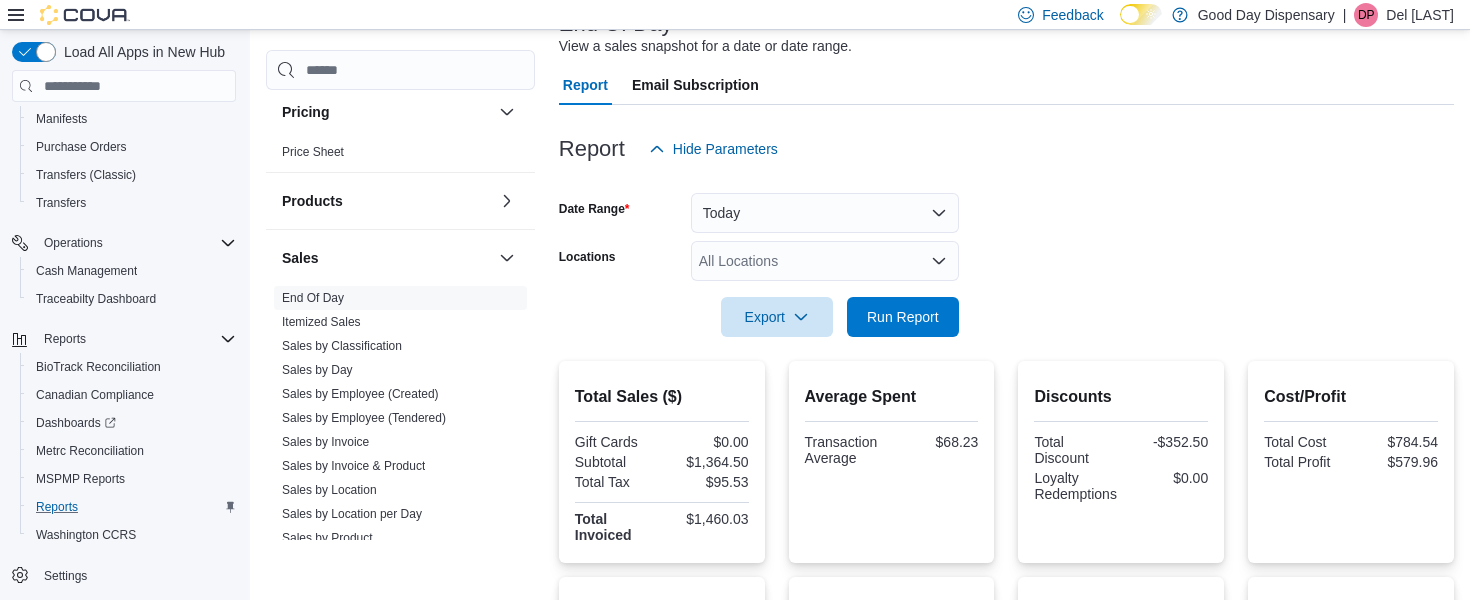 scroll, scrollTop: 0, scrollLeft: 0, axis: both 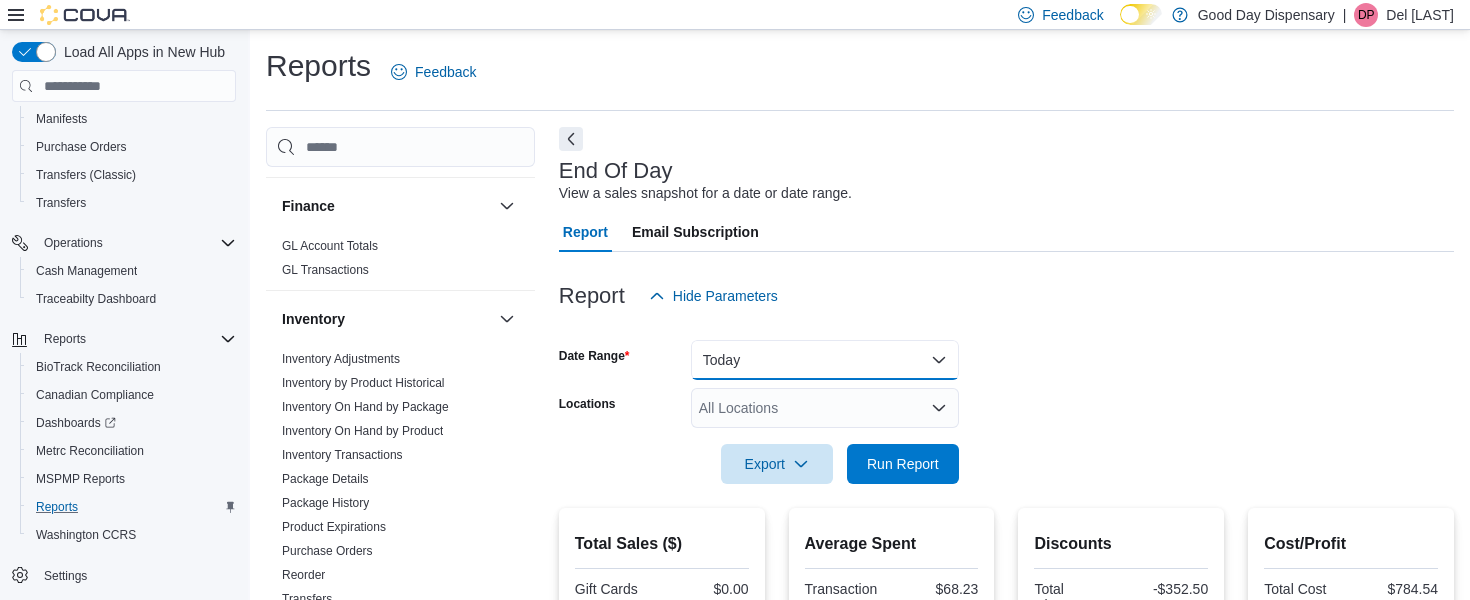 click on "Today" at bounding box center (825, 360) 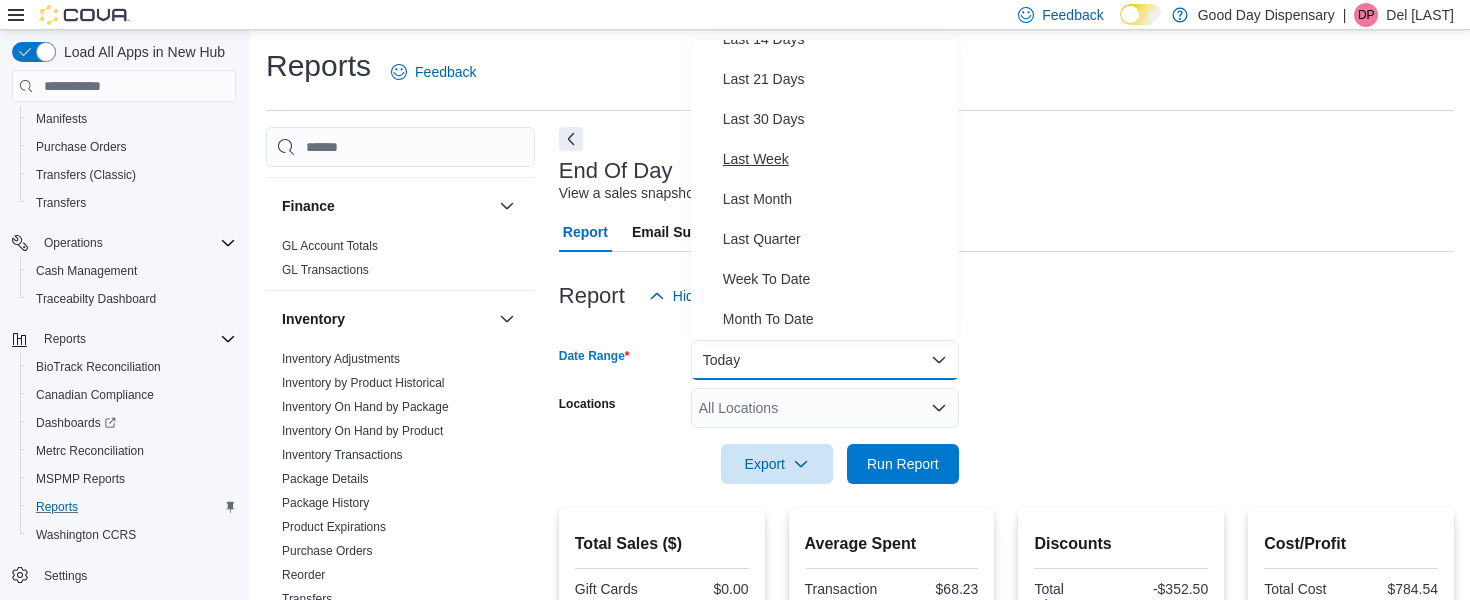 scroll, scrollTop: 300, scrollLeft: 0, axis: vertical 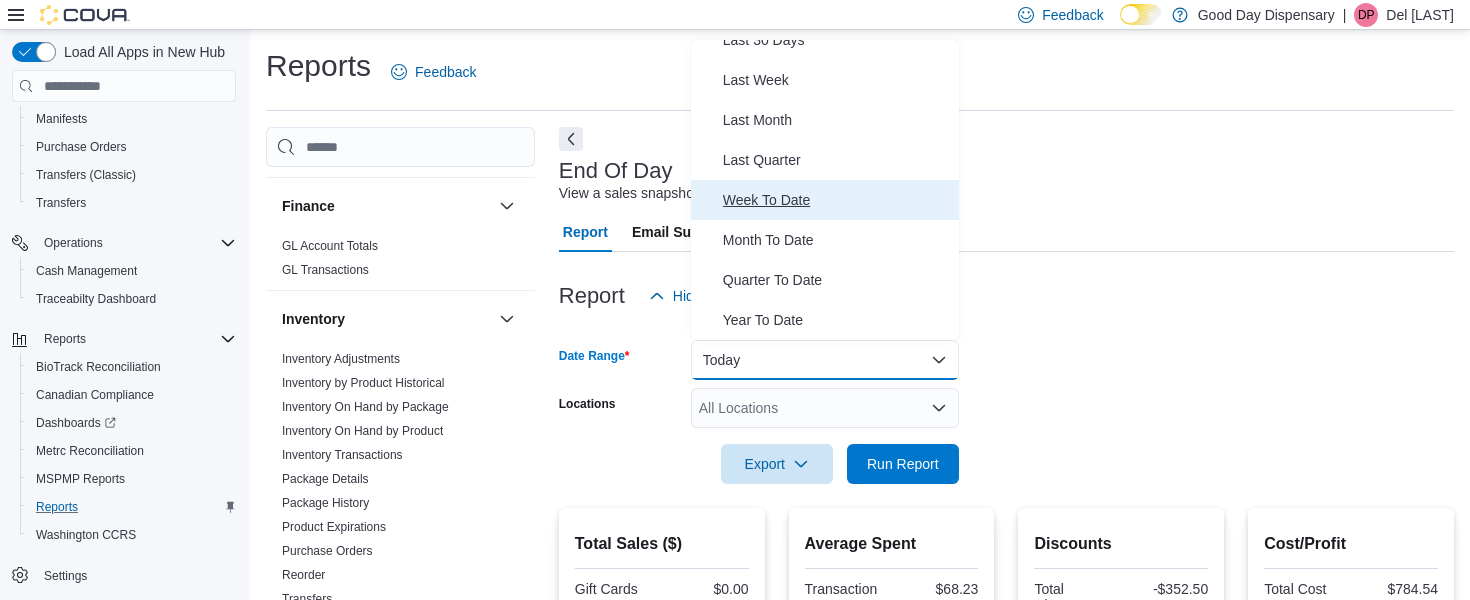click on "Week To Date" at bounding box center (837, 200) 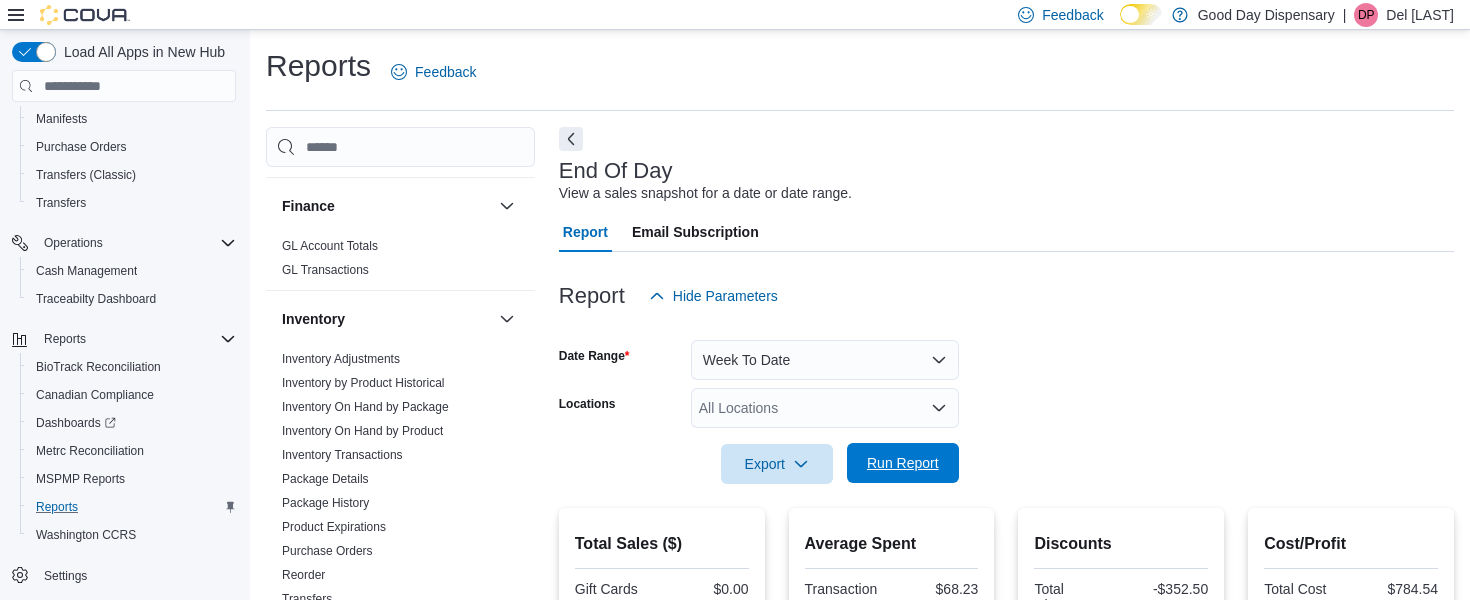 click on "Run Report" at bounding box center [903, 463] 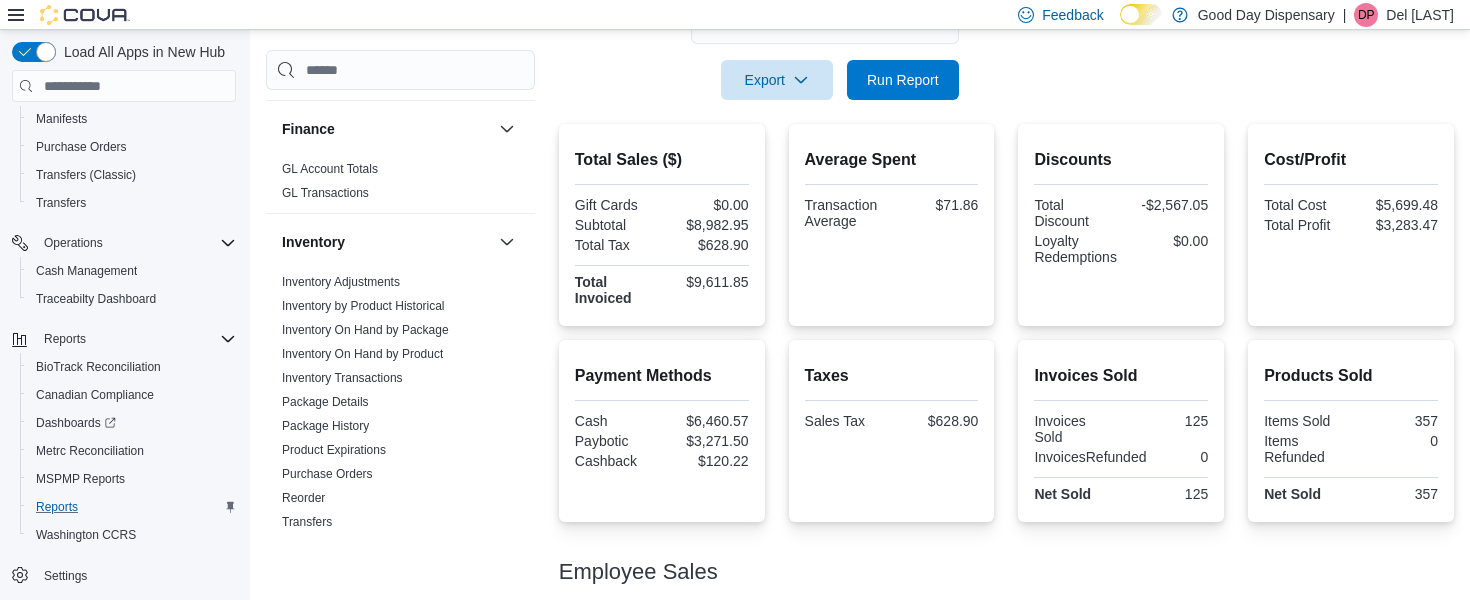 scroll, scrollTop: 389, scrollLeft: 0, axis: vertical 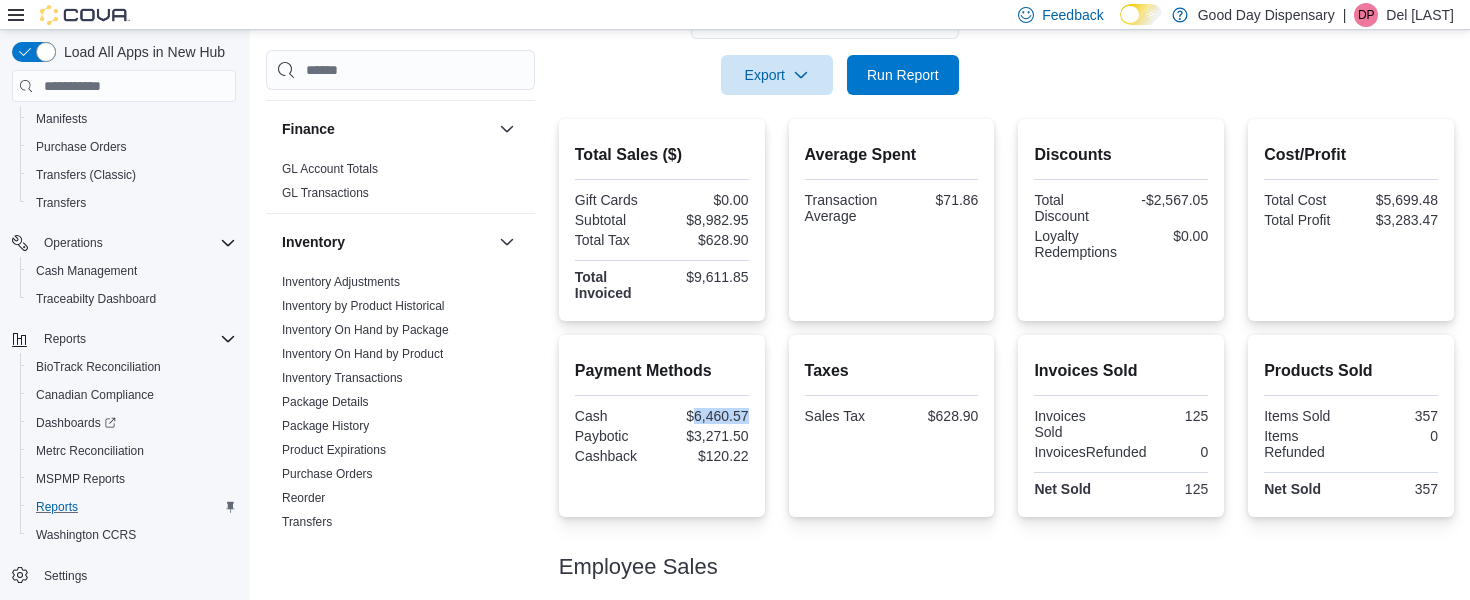 drag, startPoint x: 689, startPoint y: 413, endPoint x: 755, endPoint y: 418, distance: 66.189125 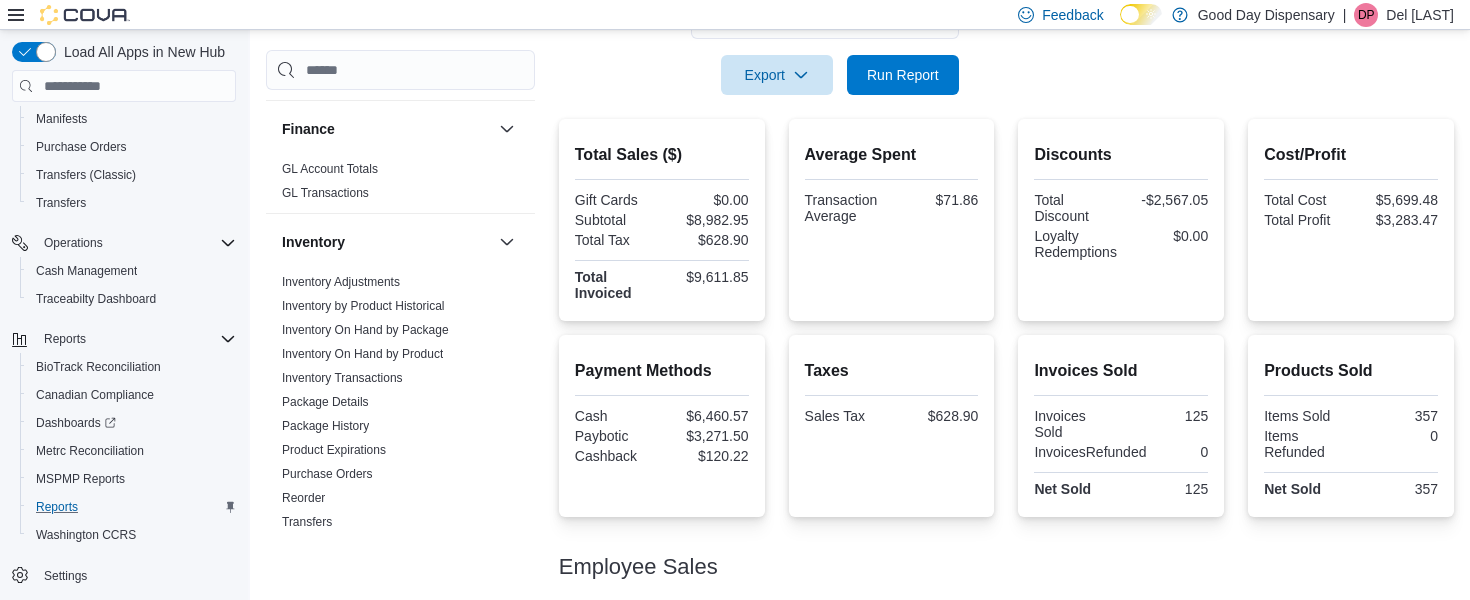 click on "Payment Methods Cash $6,460.57 Paybotic $3,271.50 Cashback $120.22 Taxes Sales Tax $628.90 Invoices Sold Invoices Sold 125 InvoicesRefunded 0 Net Sold 125 Products Sold Items Sold 357 Items Refunded 0 Net Sold 357" at bounding box center (1006, 426) 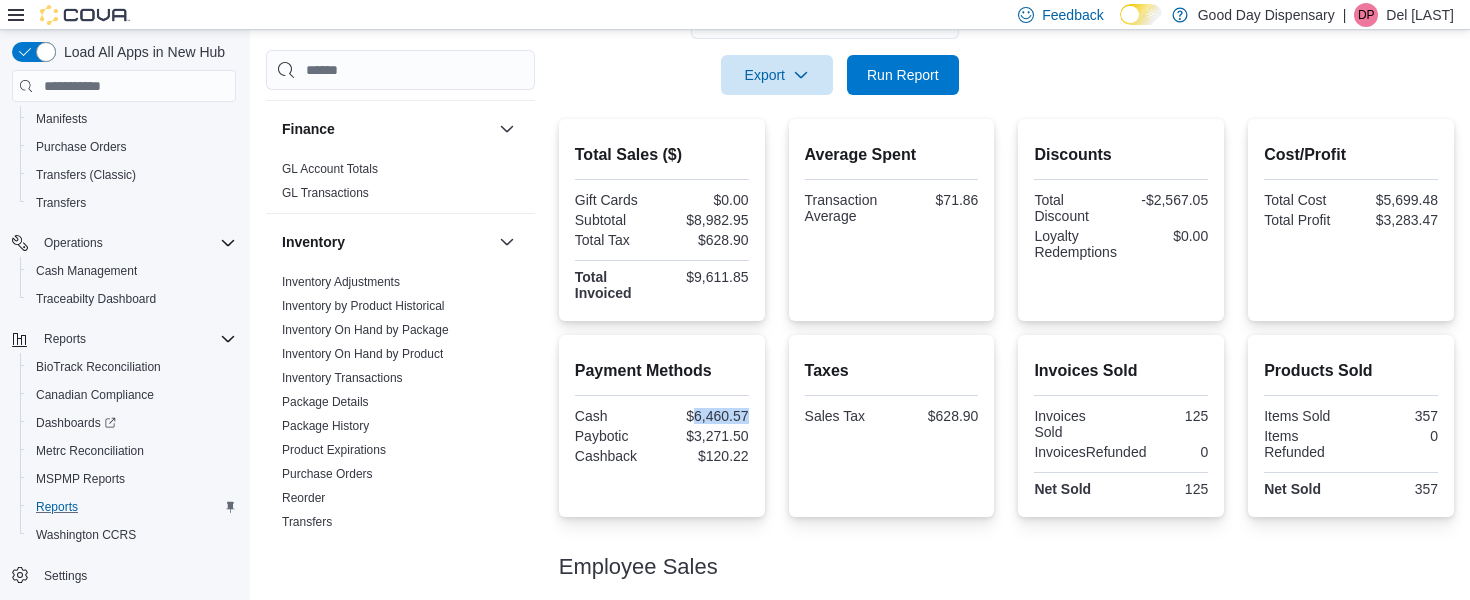 drag, startPoint x: 691, startPoint y: 415, endPoint x: 759, endPoint y: 410, distance: 68.18358 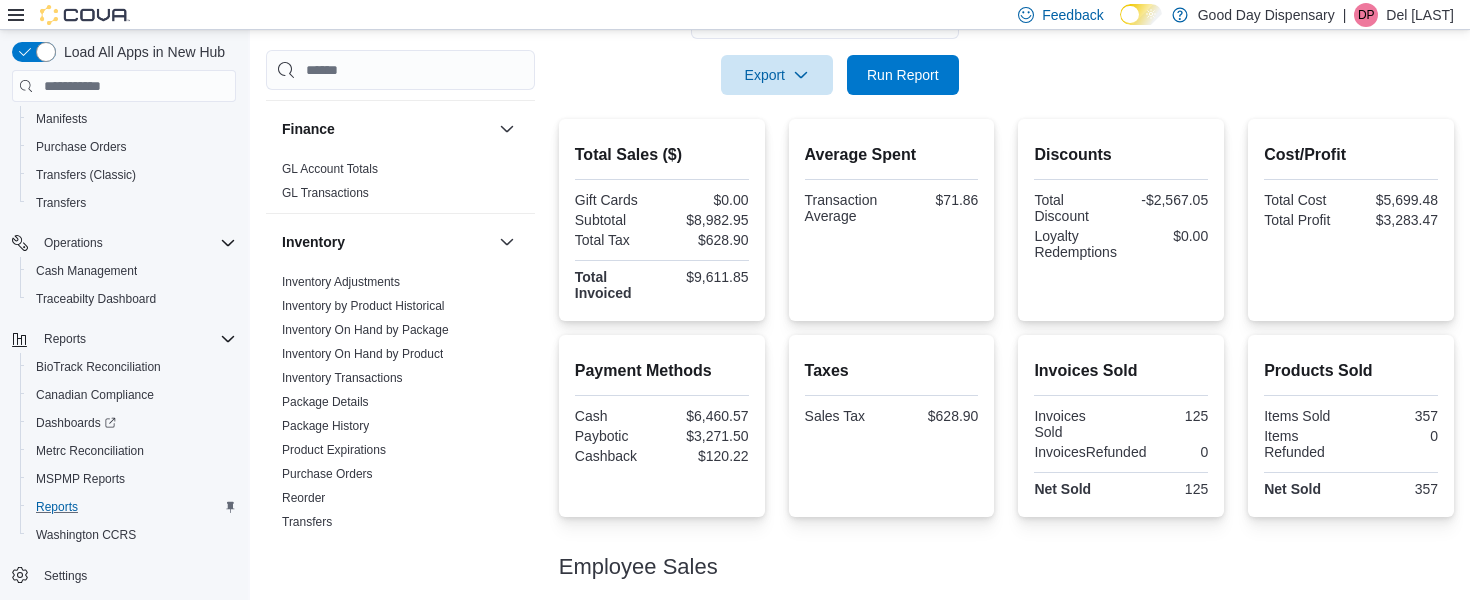 click on "Payment Methods Cash $6,460.57 Paybotic $3,271.50 Cashback $120.22 Taxes Sales Tax $628.90 Invoices Sold Invoices Sold 125 InvoicesRefunded 0 Net Sold 125 Products Sold Items Sold 357 Items Refunded 0 Net Sold 357" at bounding box center (1006, 426) 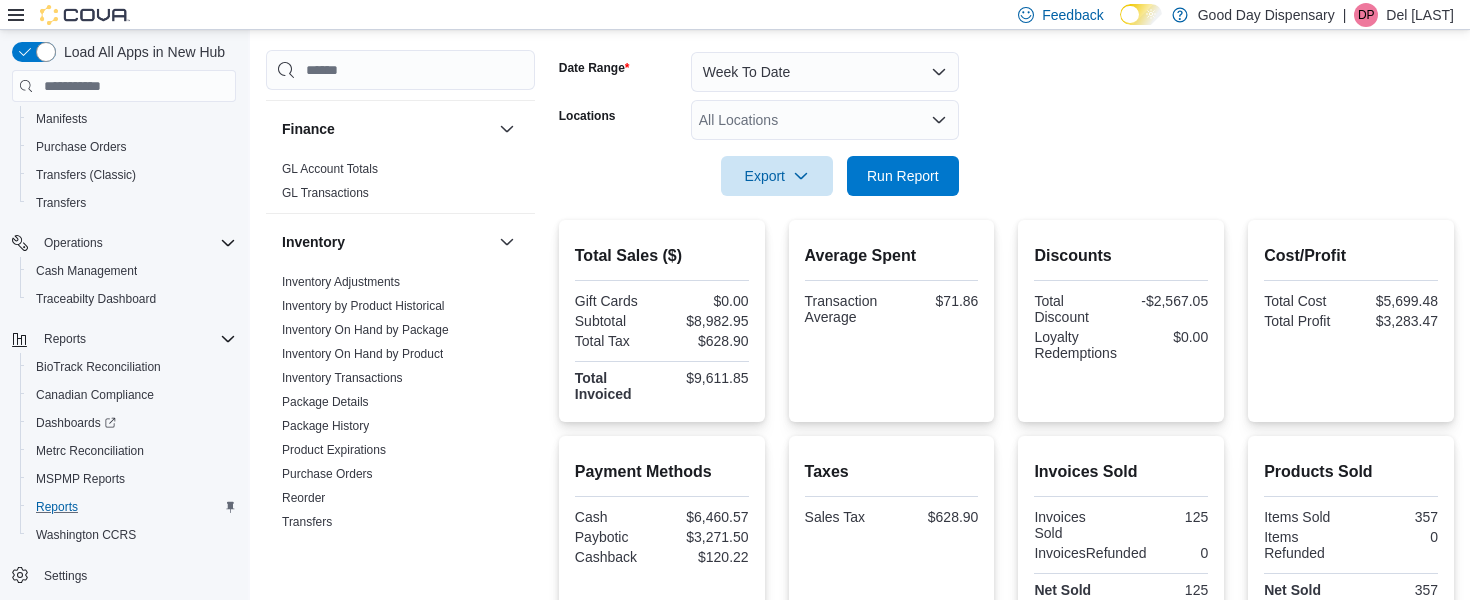 scroll, scrollTop: 0, scrollLeft: 0, axis: both 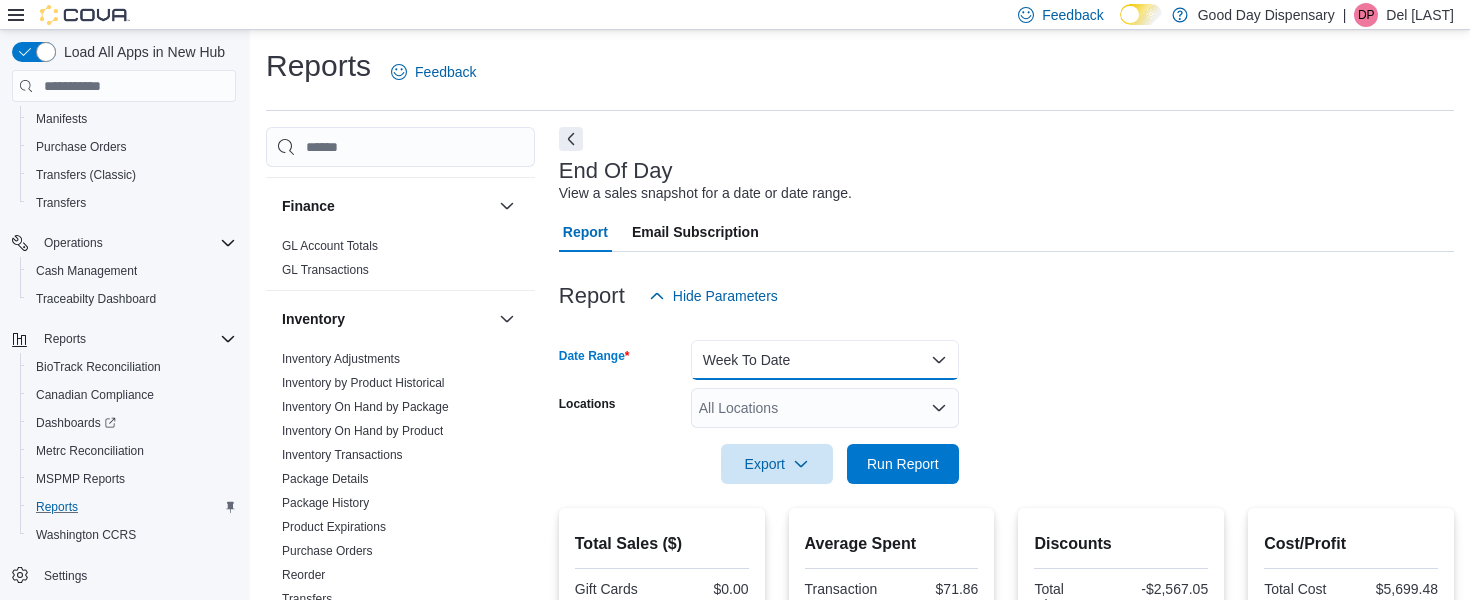 click on "Week To Date" at bounding box center (825, 360) 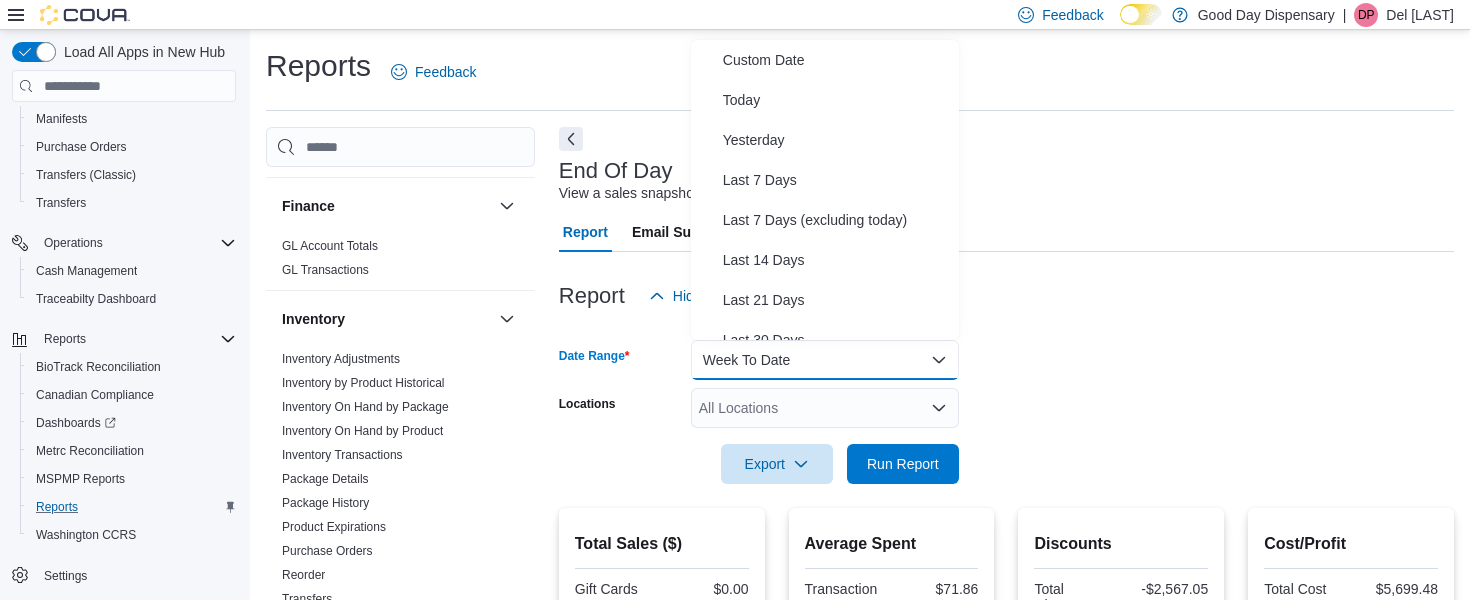scroll, scrollTop: 300, scrollLeft: 0, axis: vertical 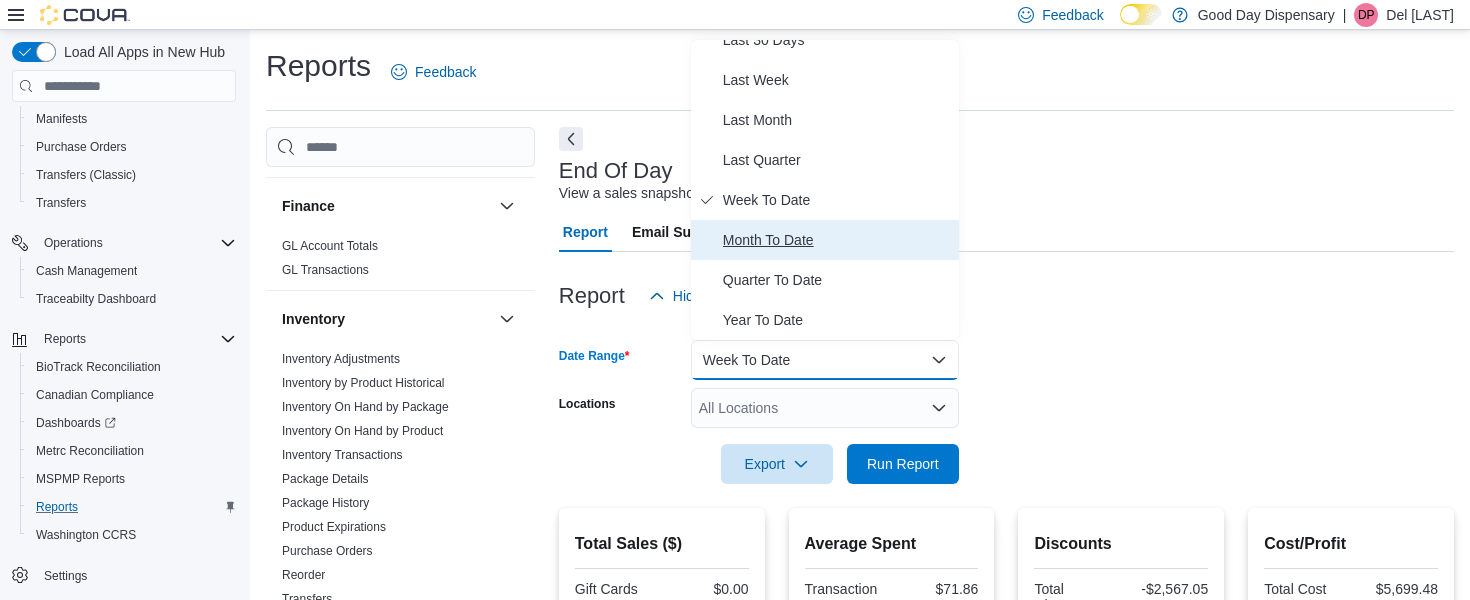 click on "Month To Date" at bounding box center (837, 240) 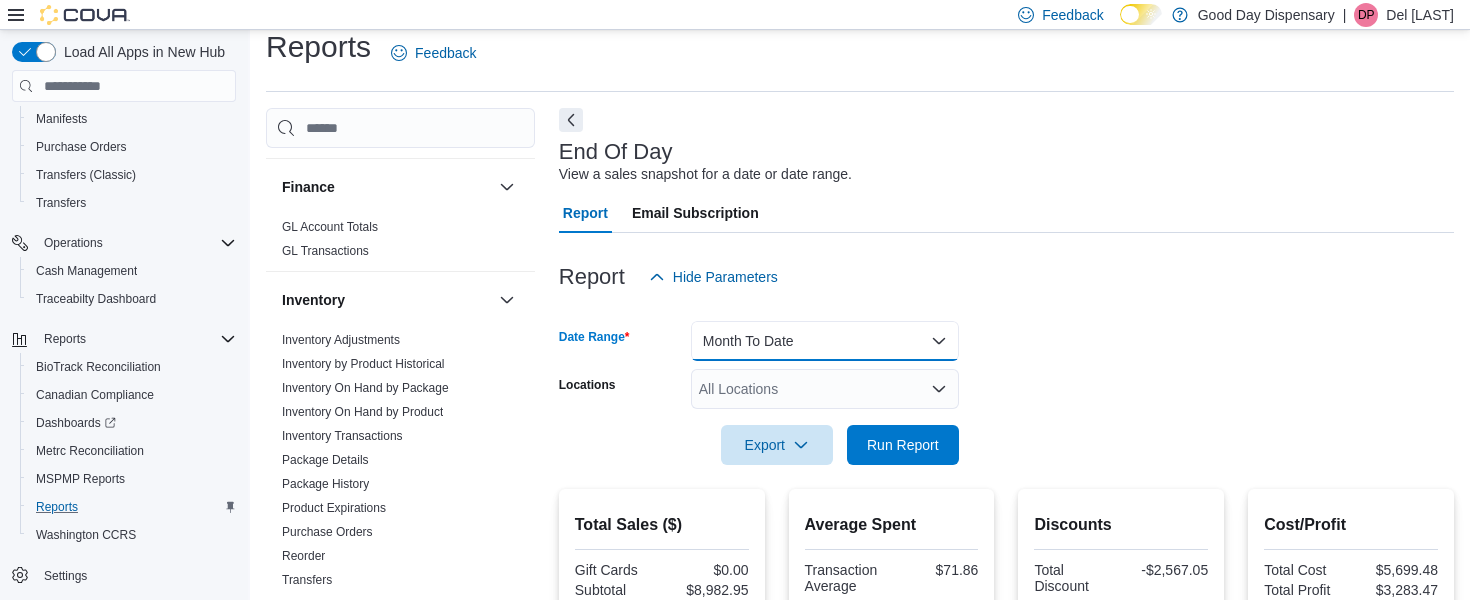 scroll, scrollTop: 26, scrollLeft: 0, axis: vertical 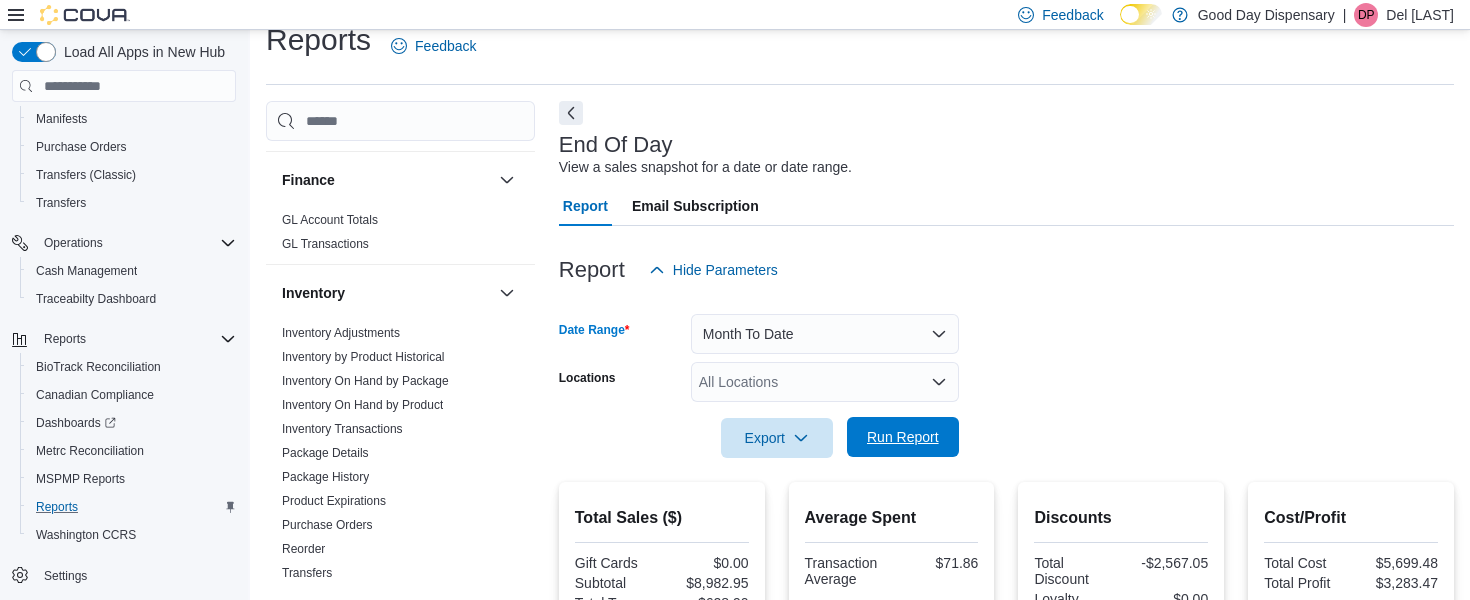 click on "Run Report" at bounding box center [903, 437] 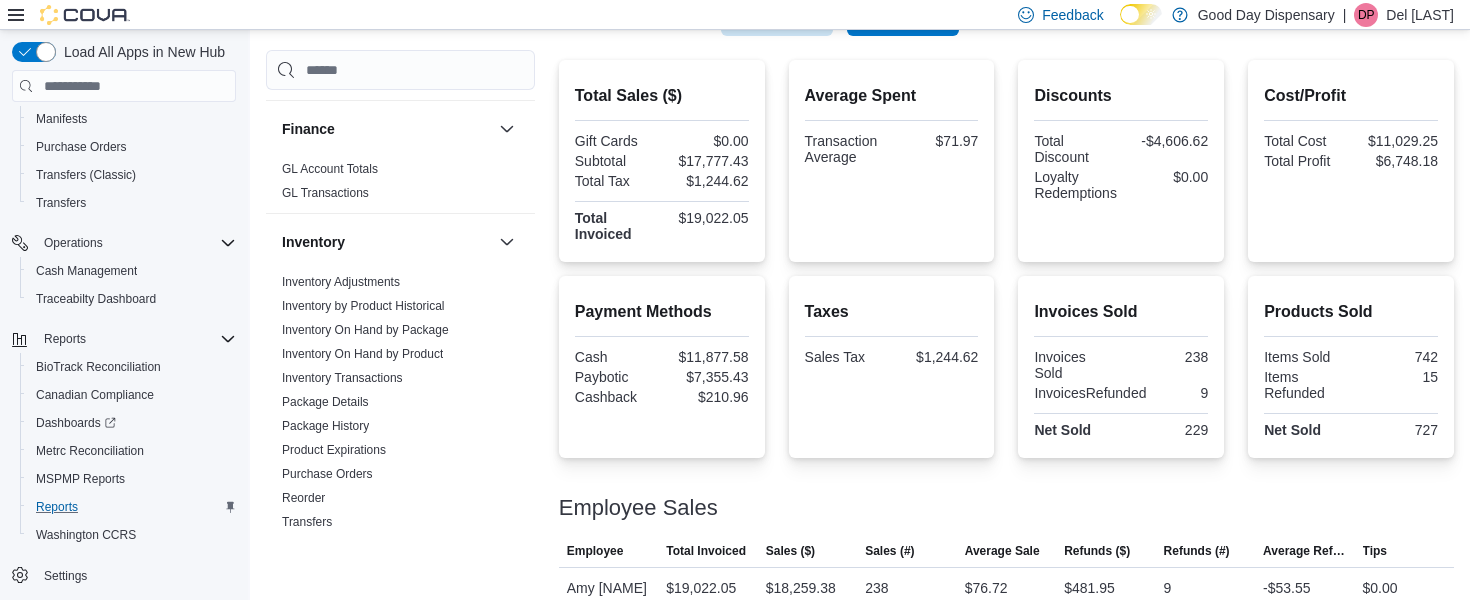 scroll, scrollTop: 0, scrollLeft: 0, axis: both 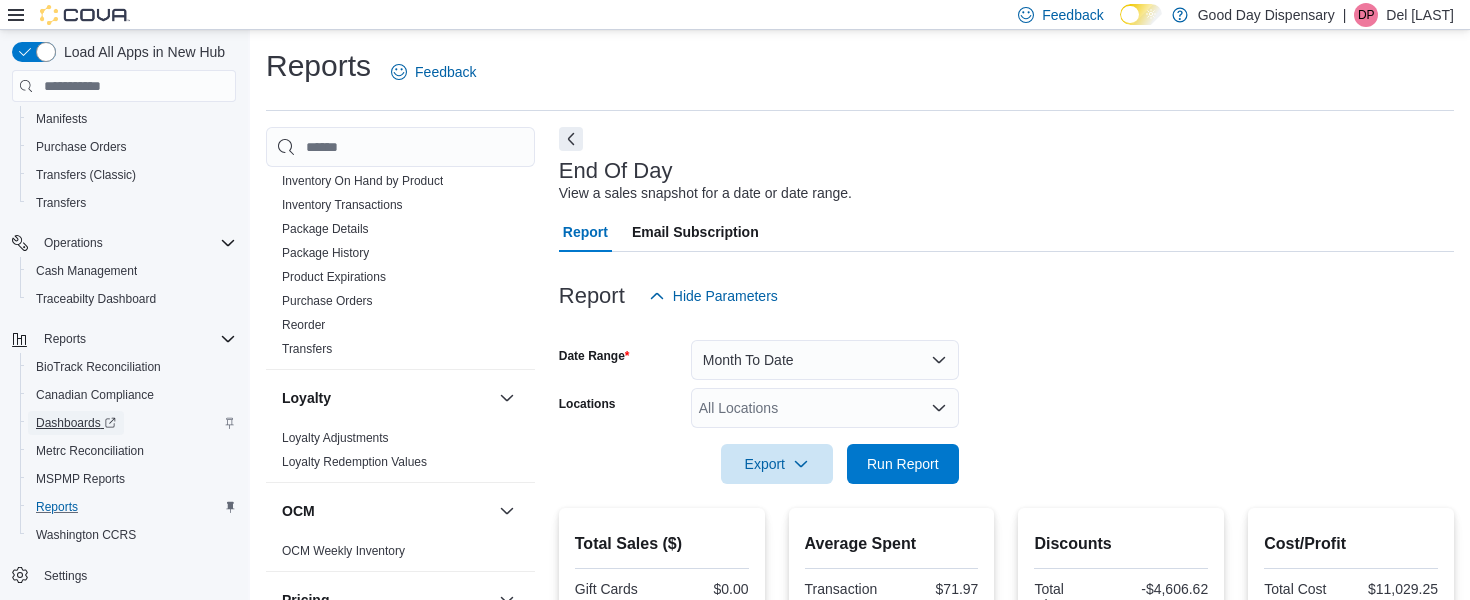 click on "Dashboards" at bounding box center (76, 423) 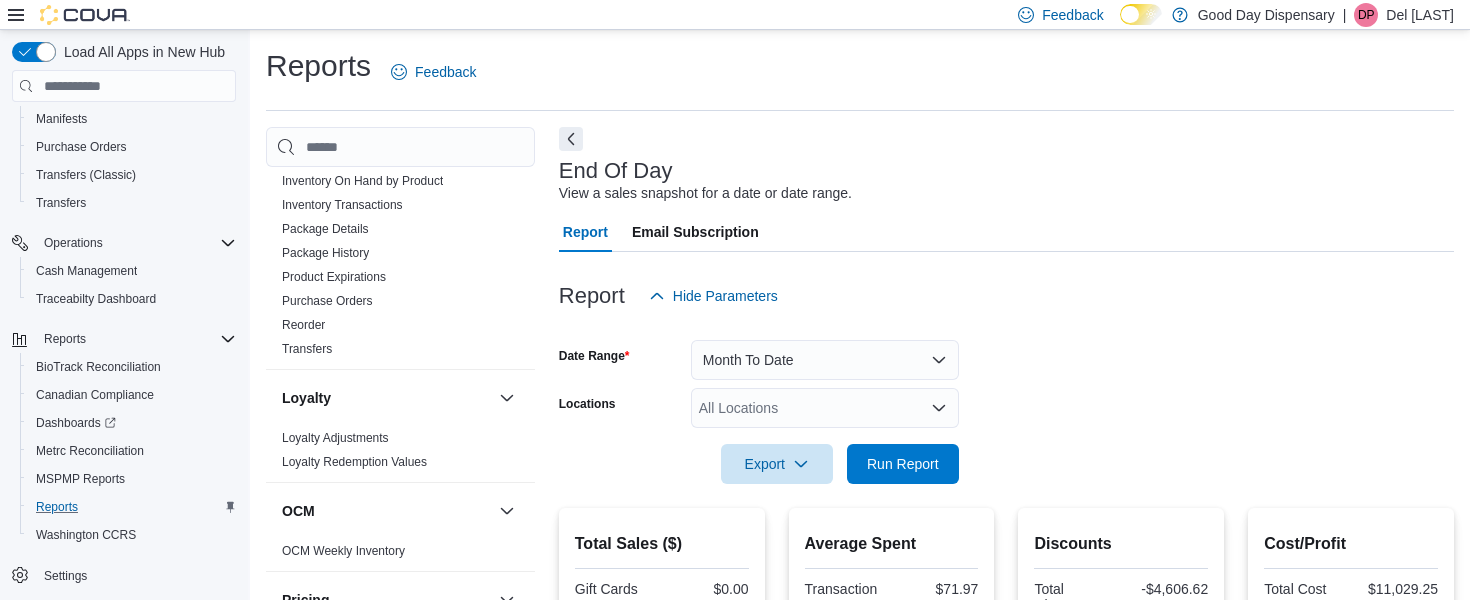 click on "Del [LAST]" at bounding box center (1420, 15) 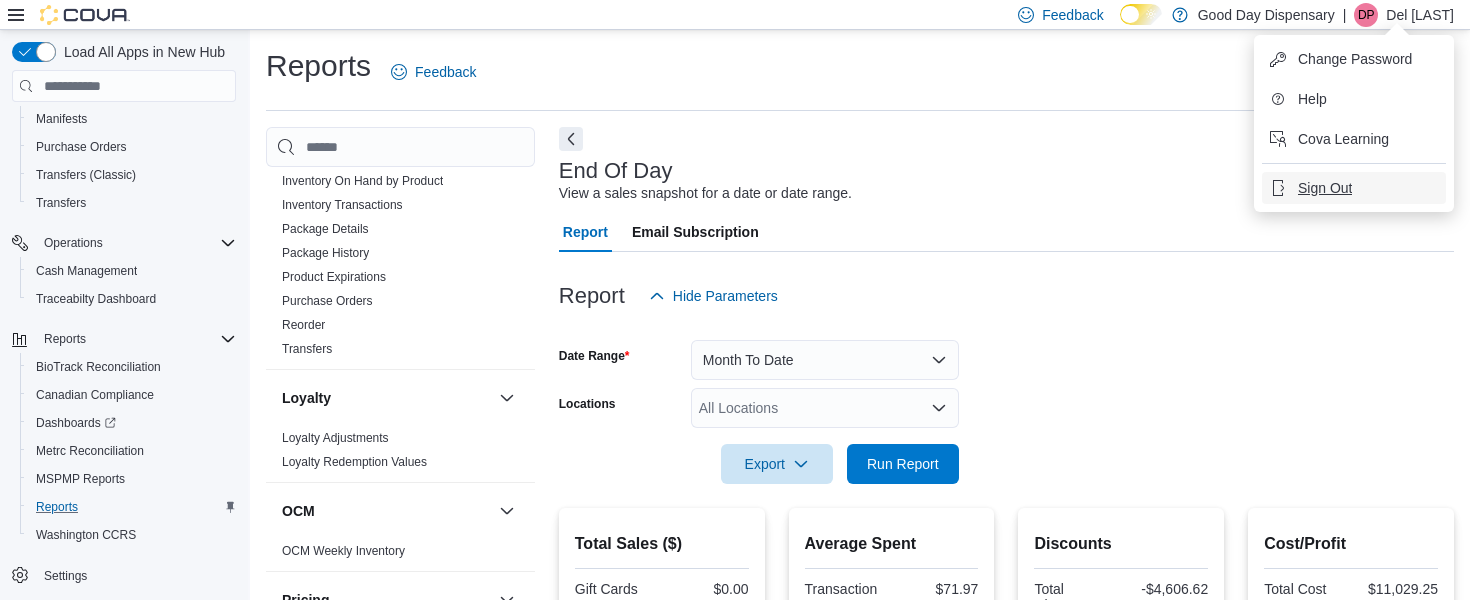 click on "Sign Out" at bounding box center (1325, 188) 